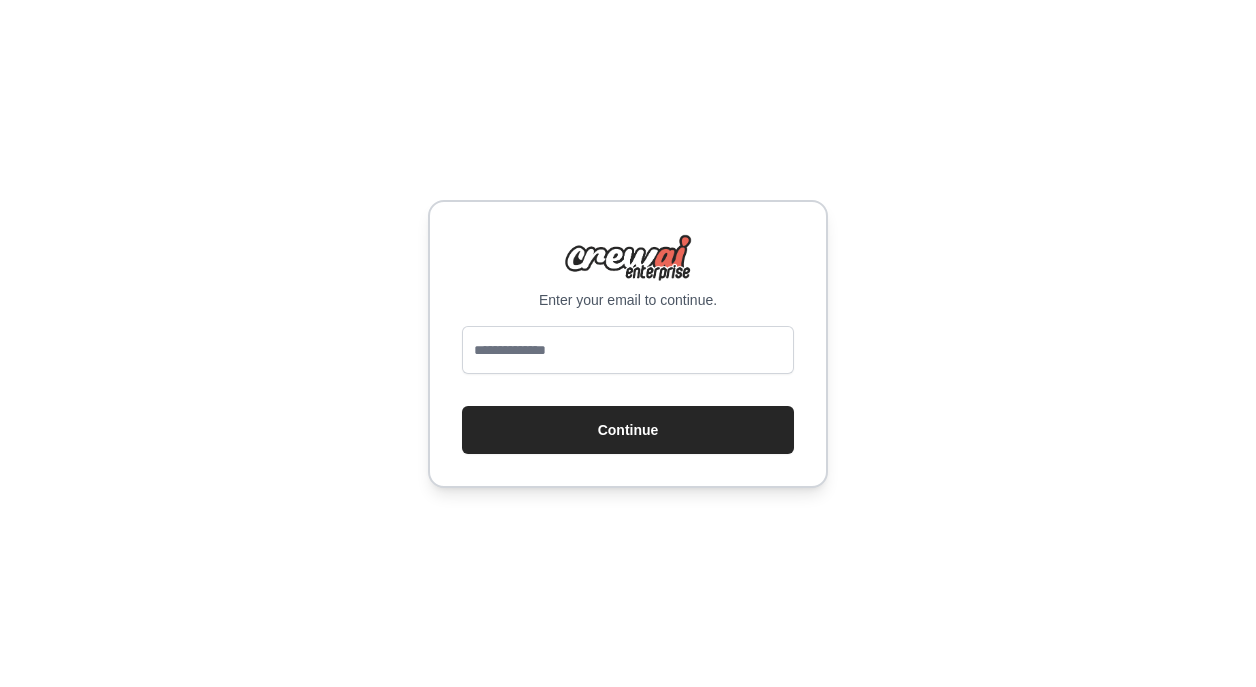 scroll, scrollTop: 0, scrollLeft: 0, axis: both 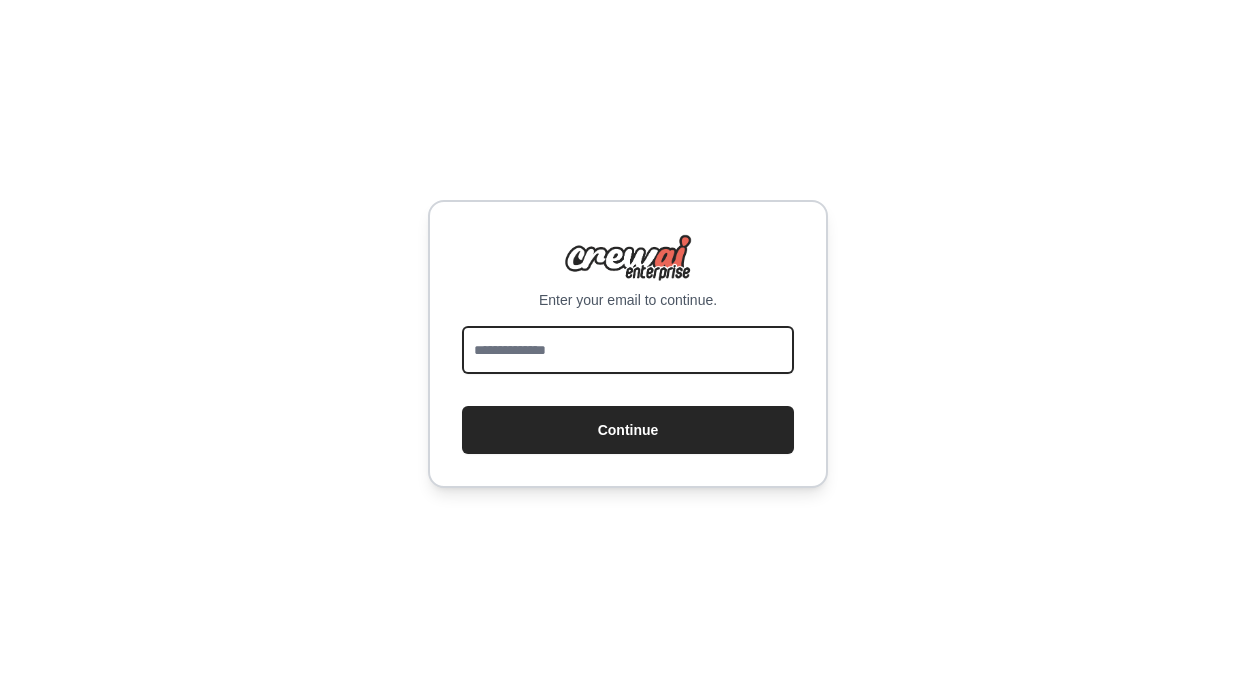 click at bounding box center (628, 350) 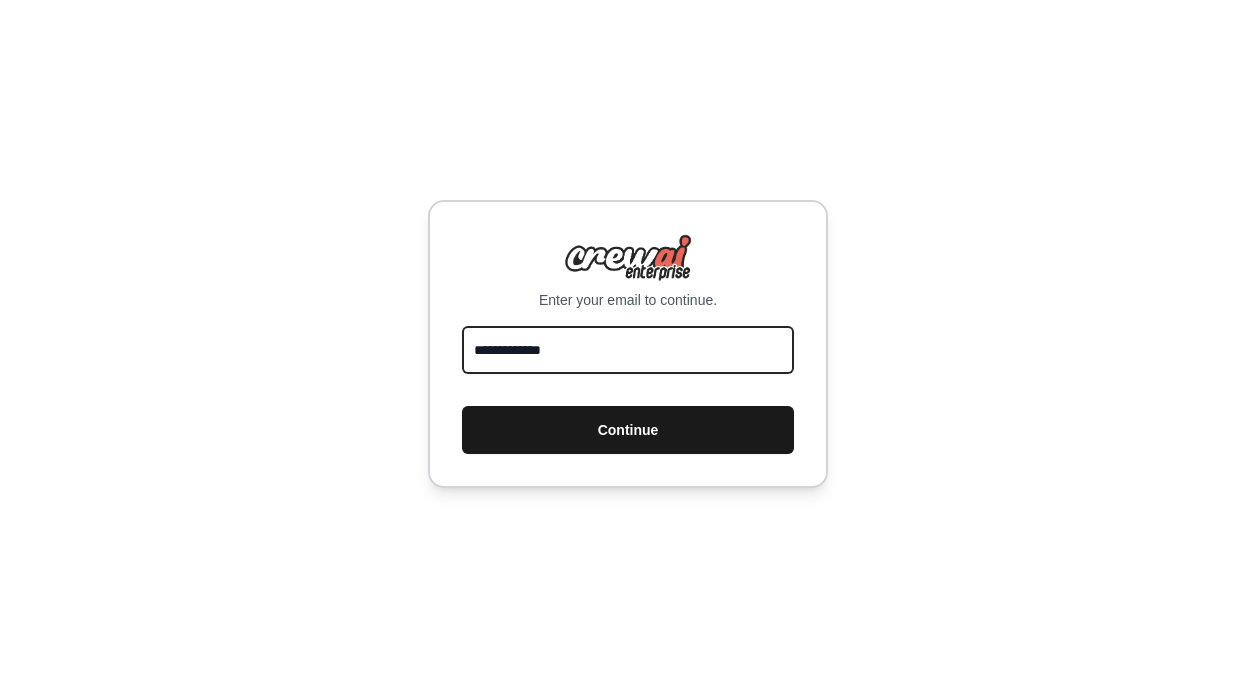 type on "**********" 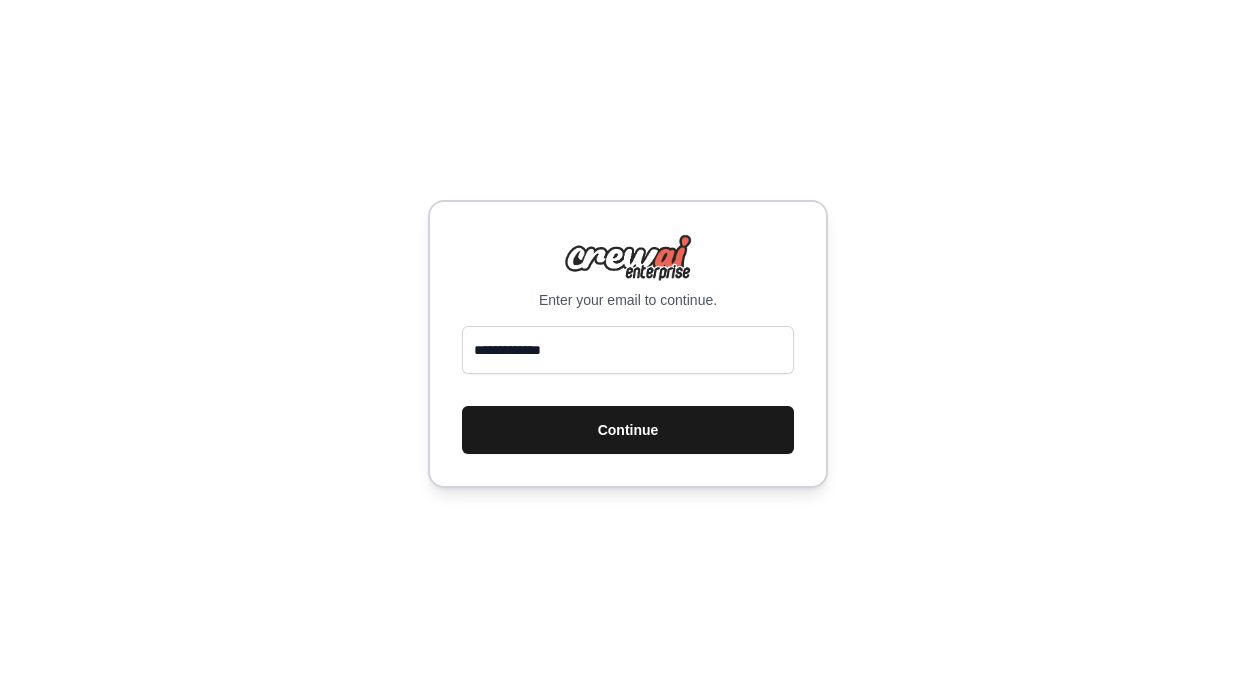 click on "Continue" at bounding box center [628, 430] 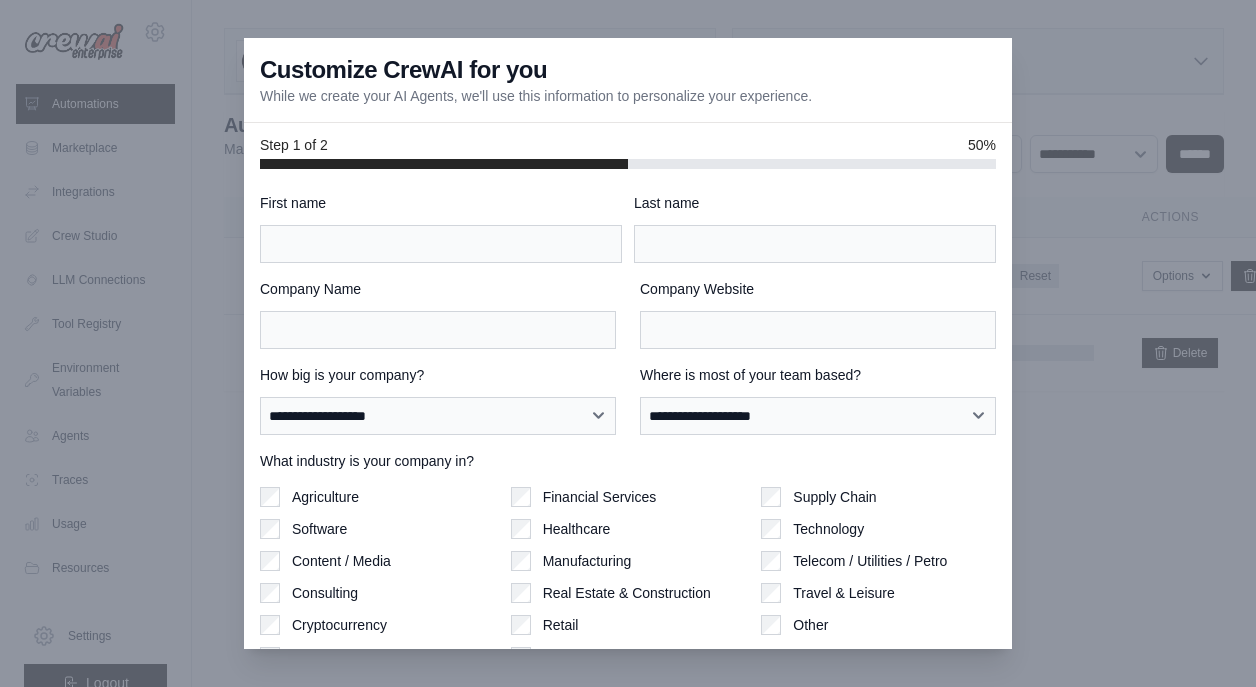 scroll, scrollTop: 0, scrollLeft: 0, axis: both 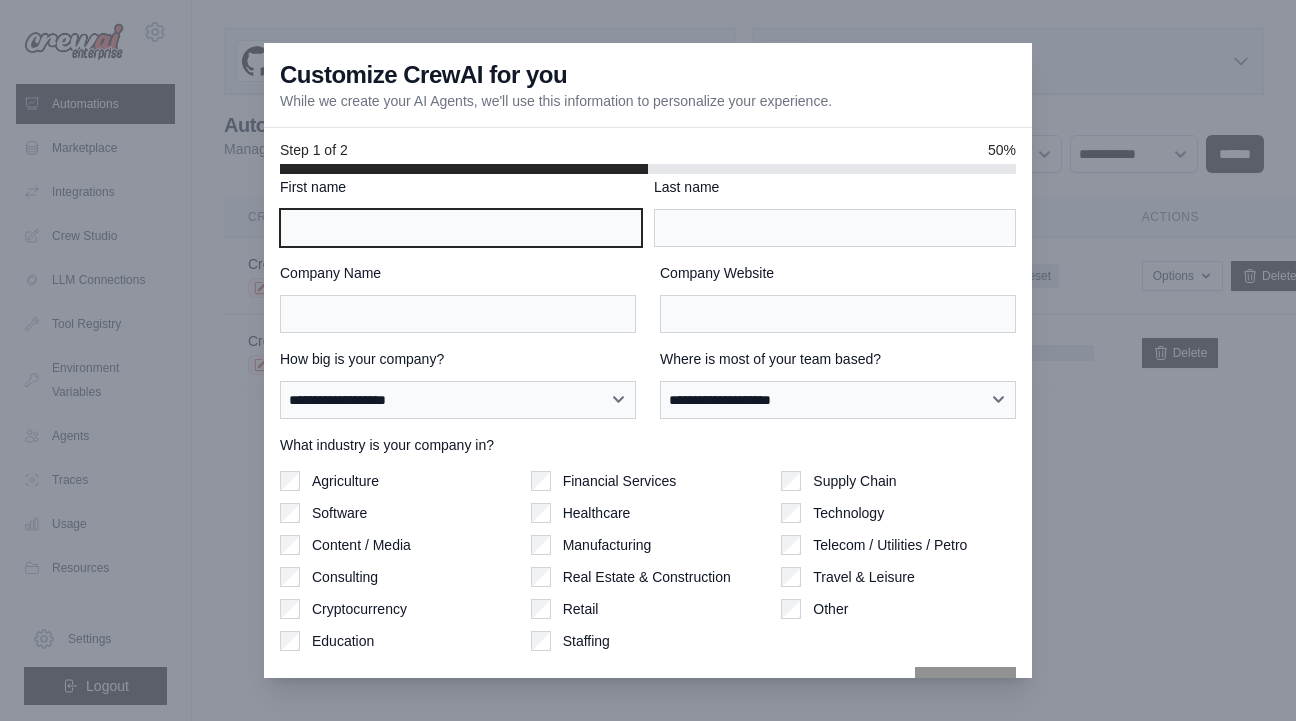 click on "First name" at bounding box center [461, 228] 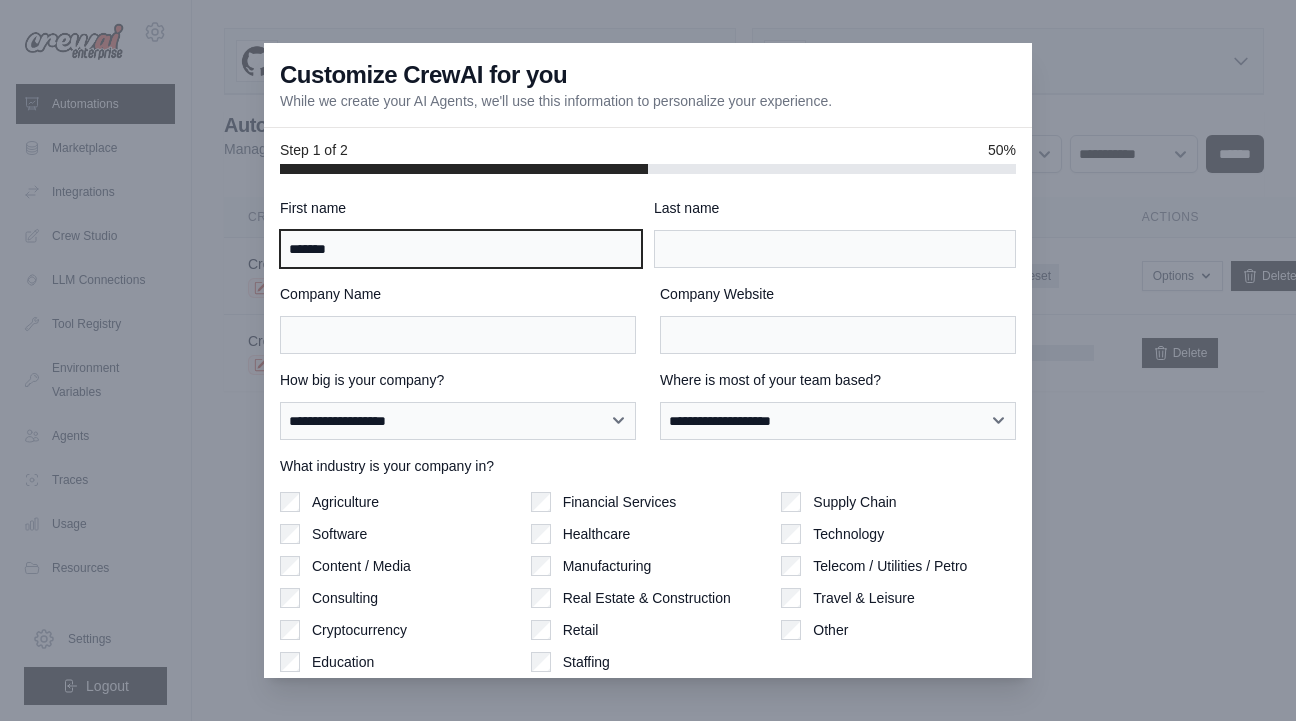 type on "*******" 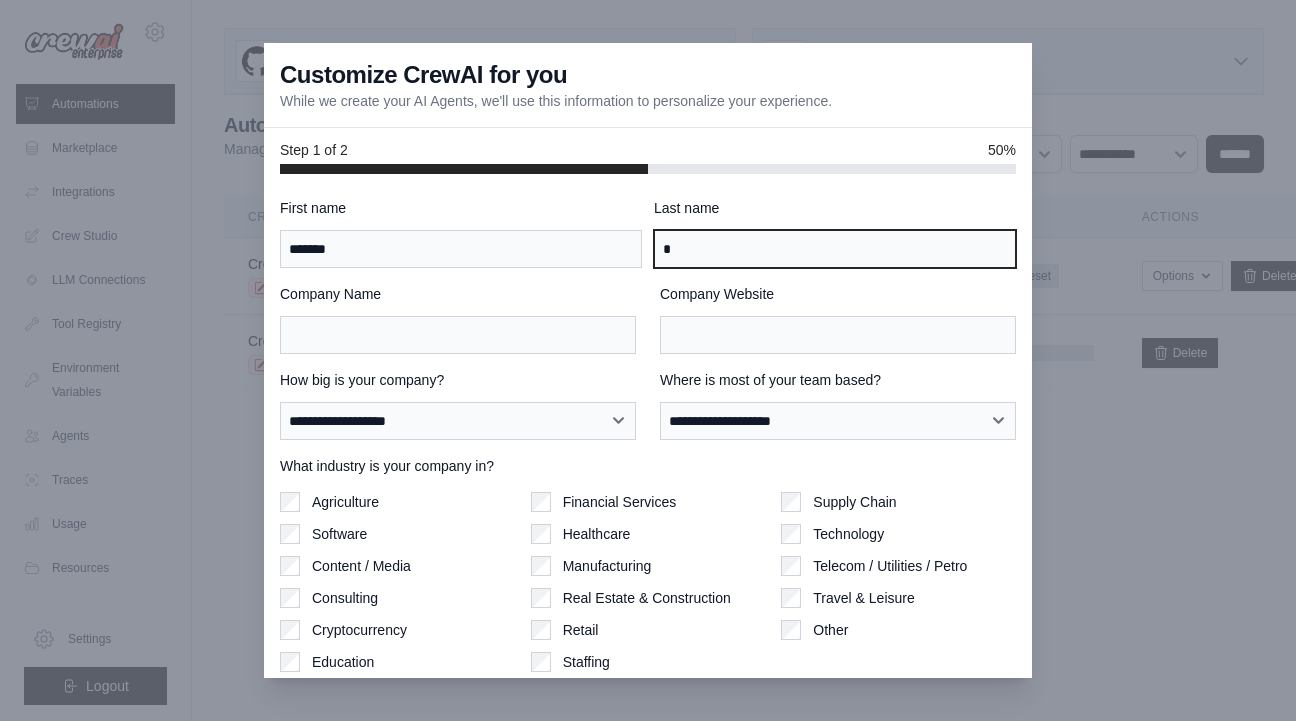 type on "**" 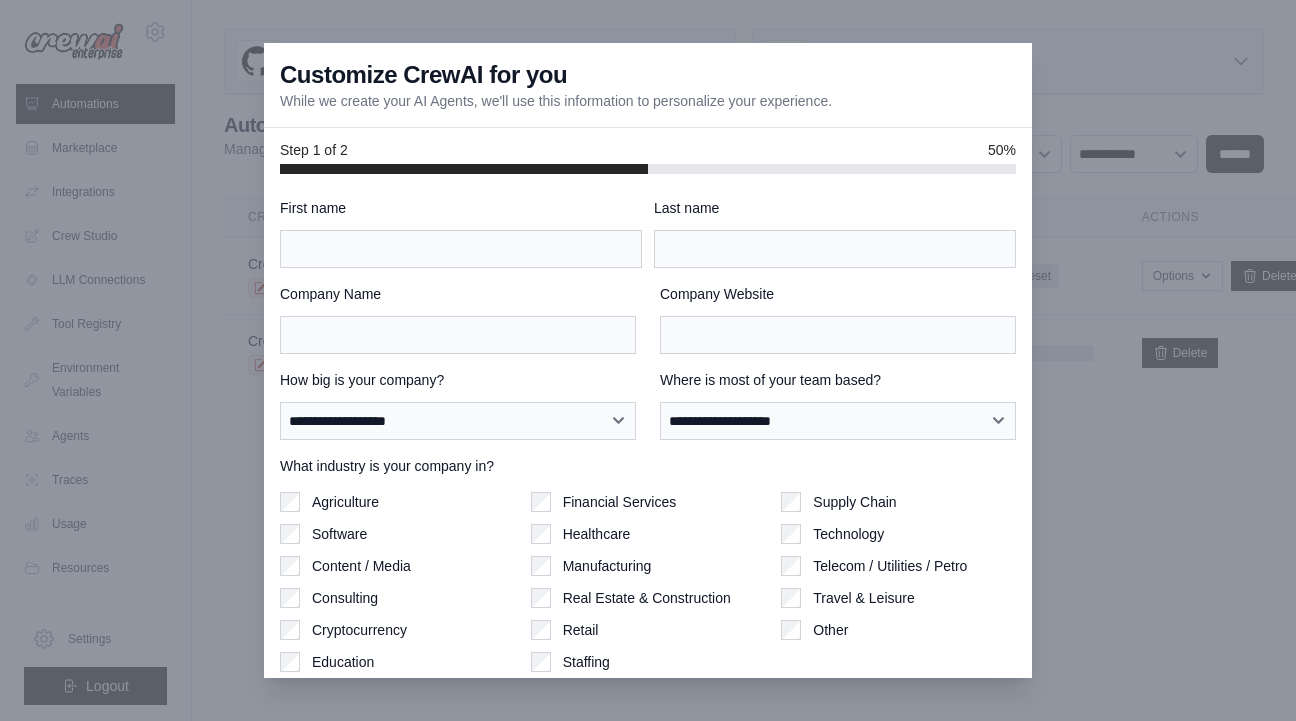 scroll, scrollTop: 0, scrollLeft: 0, axis: both 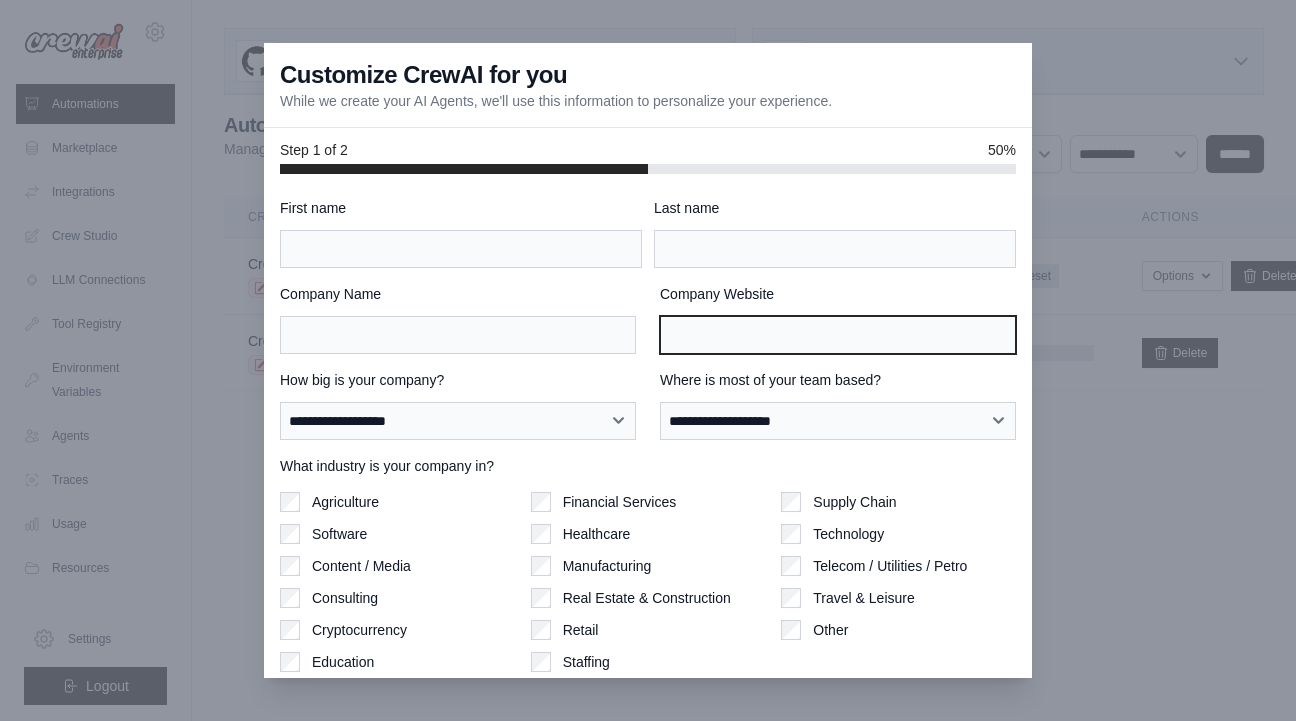 click on "Company Website" at bounding box center [838, 335] 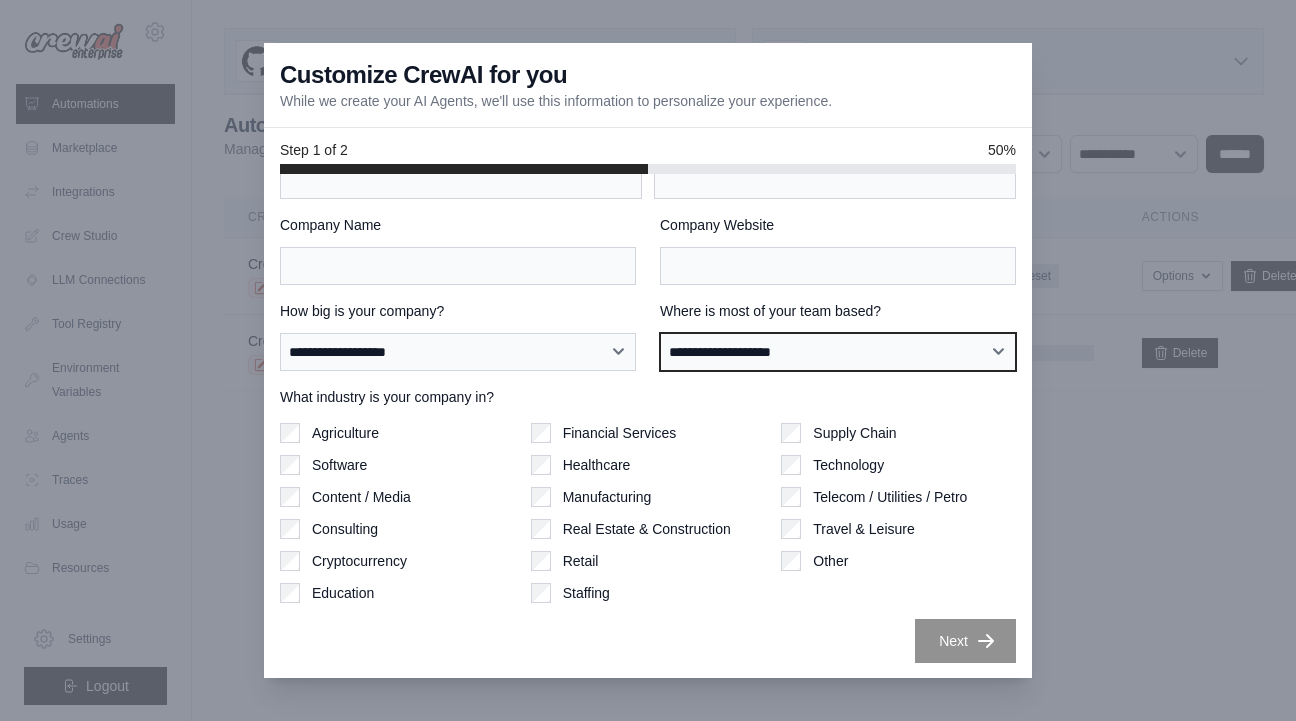 click on "**********" at bounding box center (838, 352) 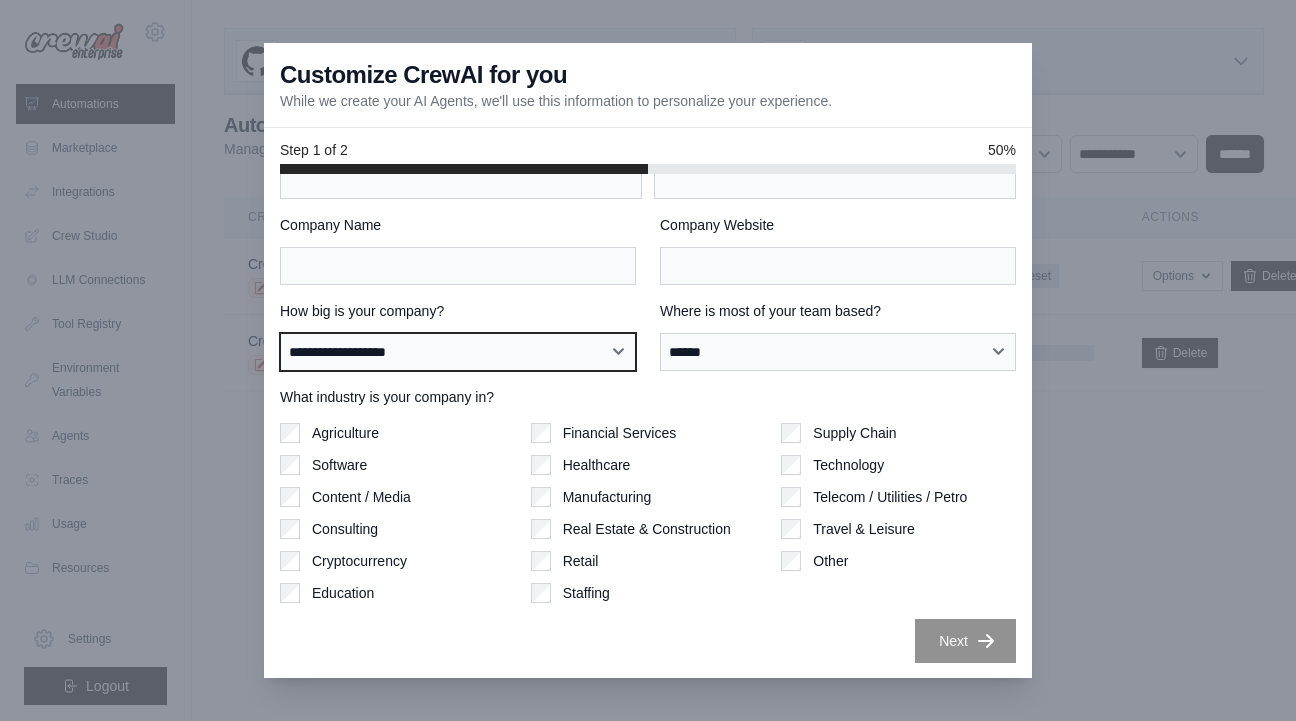 click on "**********" at bounding box center (458, 352) 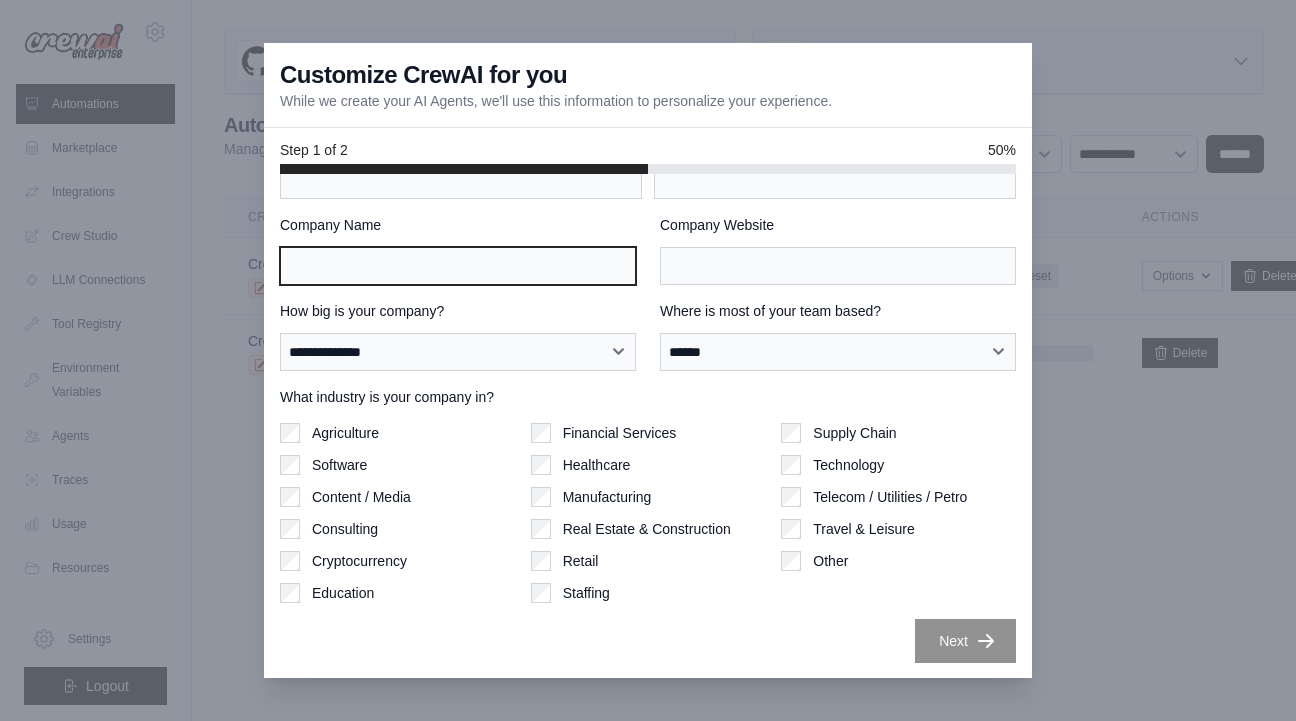 click on "Company Name" at bounding box center (458, 266) 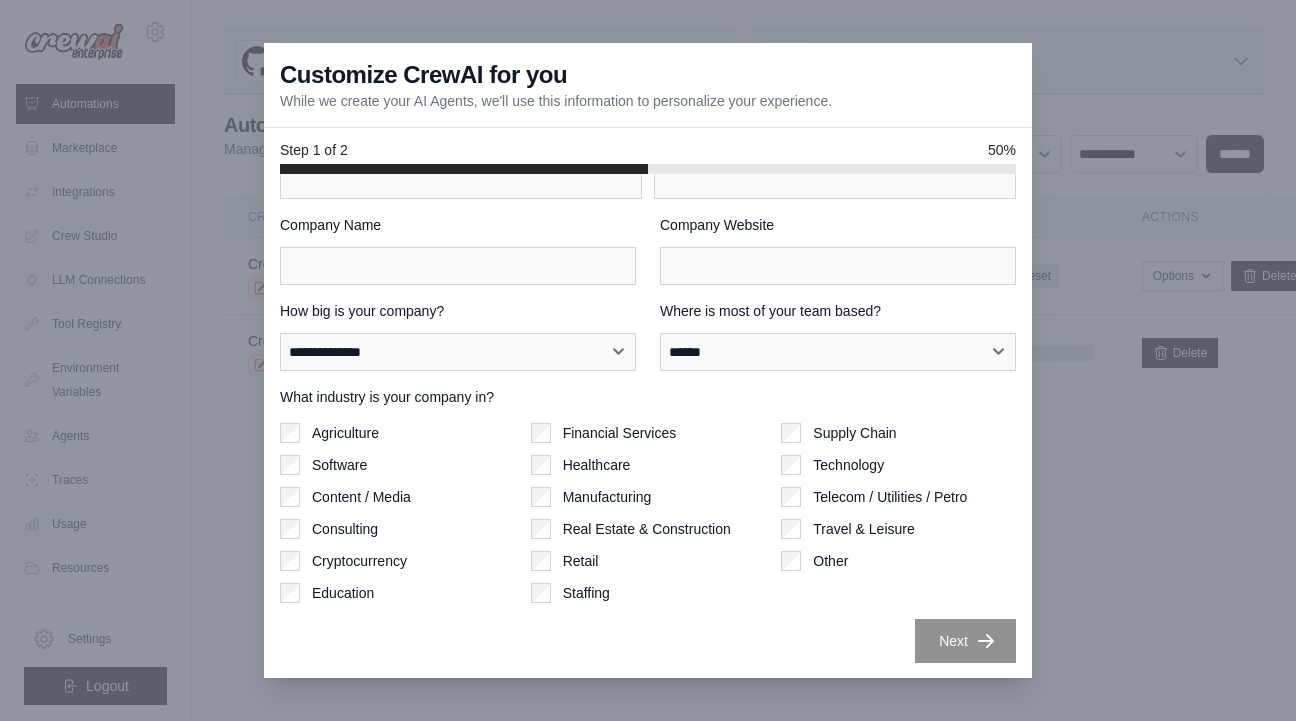 scroll, scrollTop: 18, scrollLeft: 0, axis: vertical 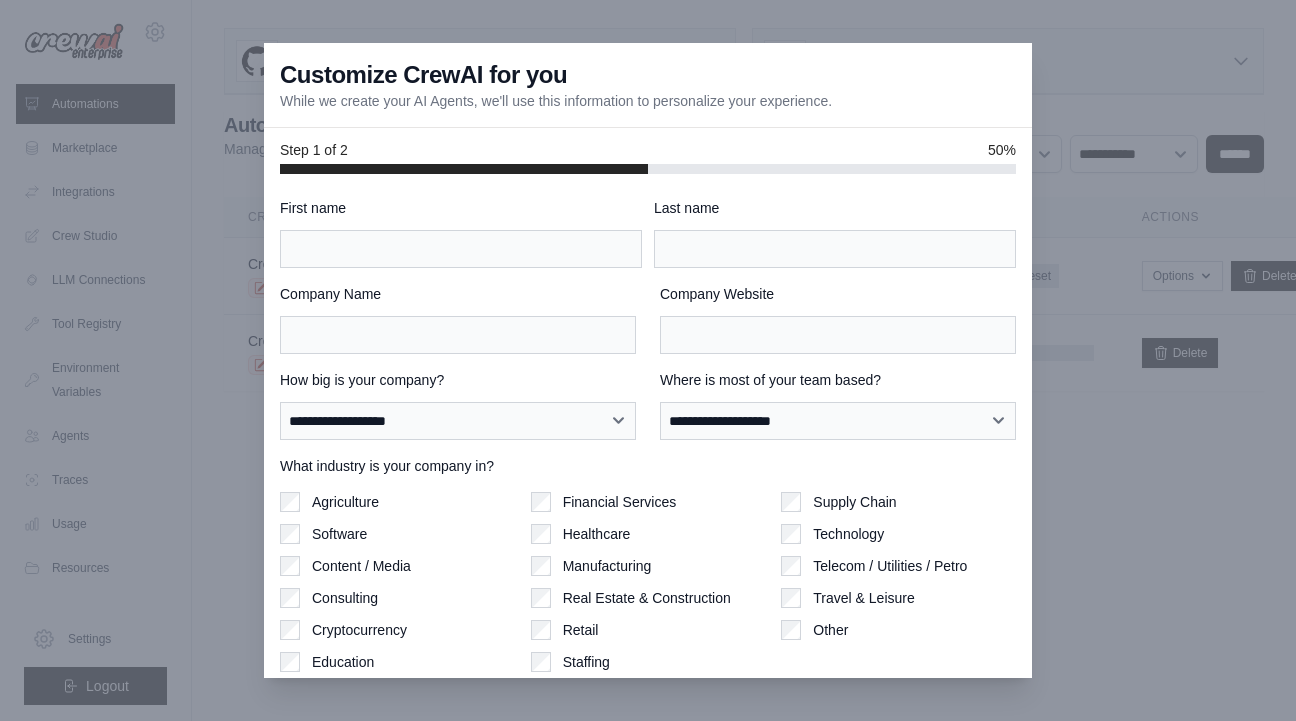 click on "**********" at bounding box center (648, 465) 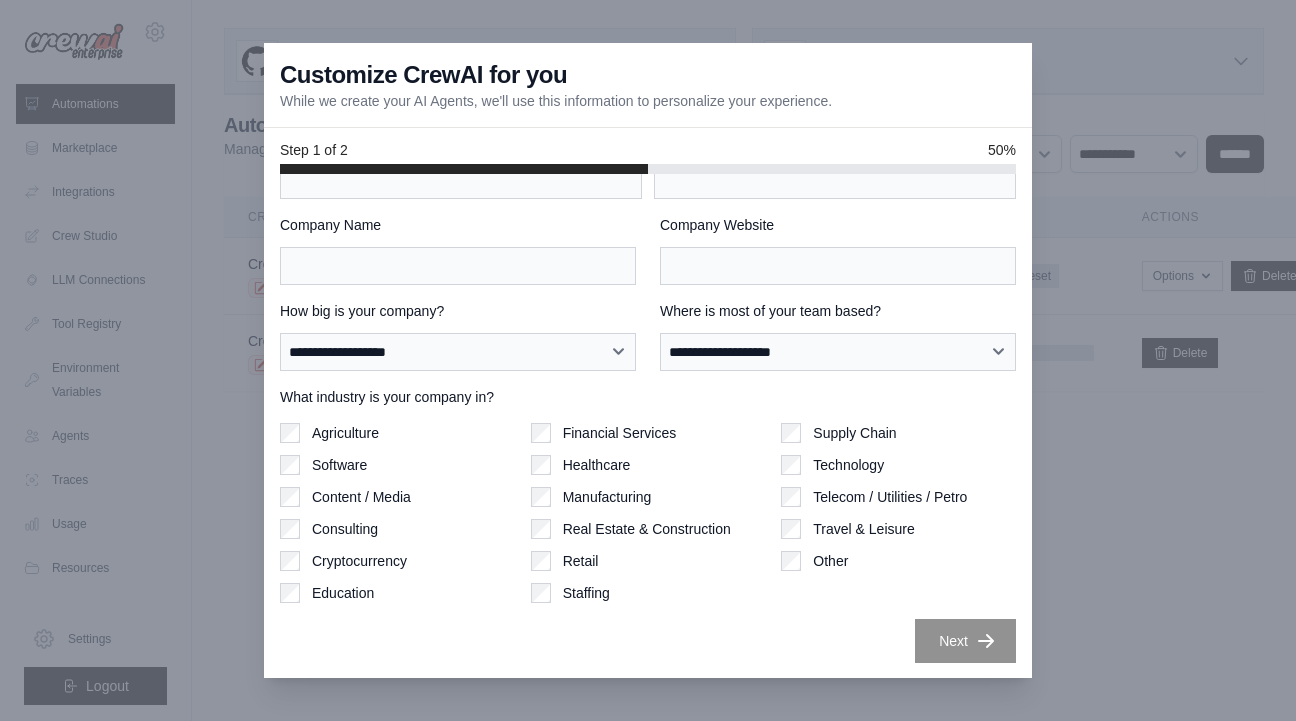 drag, startPoint x: 0, startPoint y: 0, endPoint x: 147, endPoint y: 698, distance: 713.3113 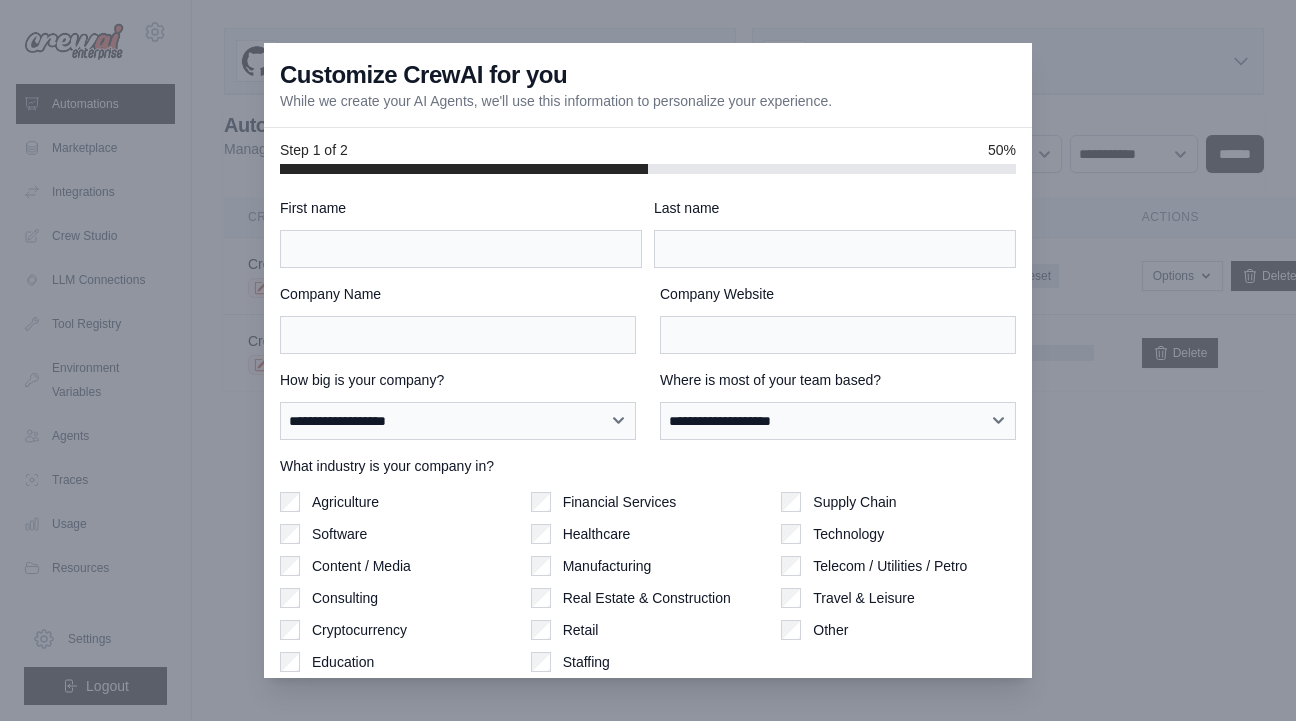 scroll, scrollTop: 0, scrollLeft: 0, axis: both 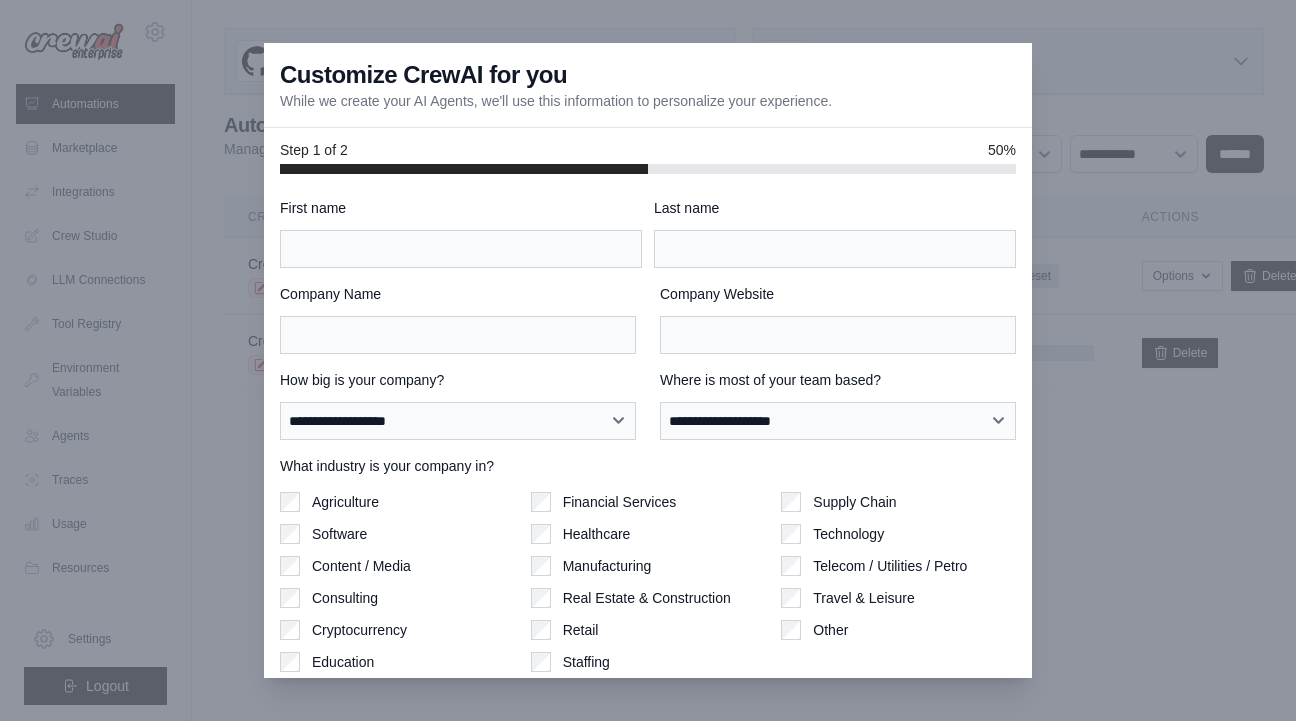 click at bounding box center (648, 360) 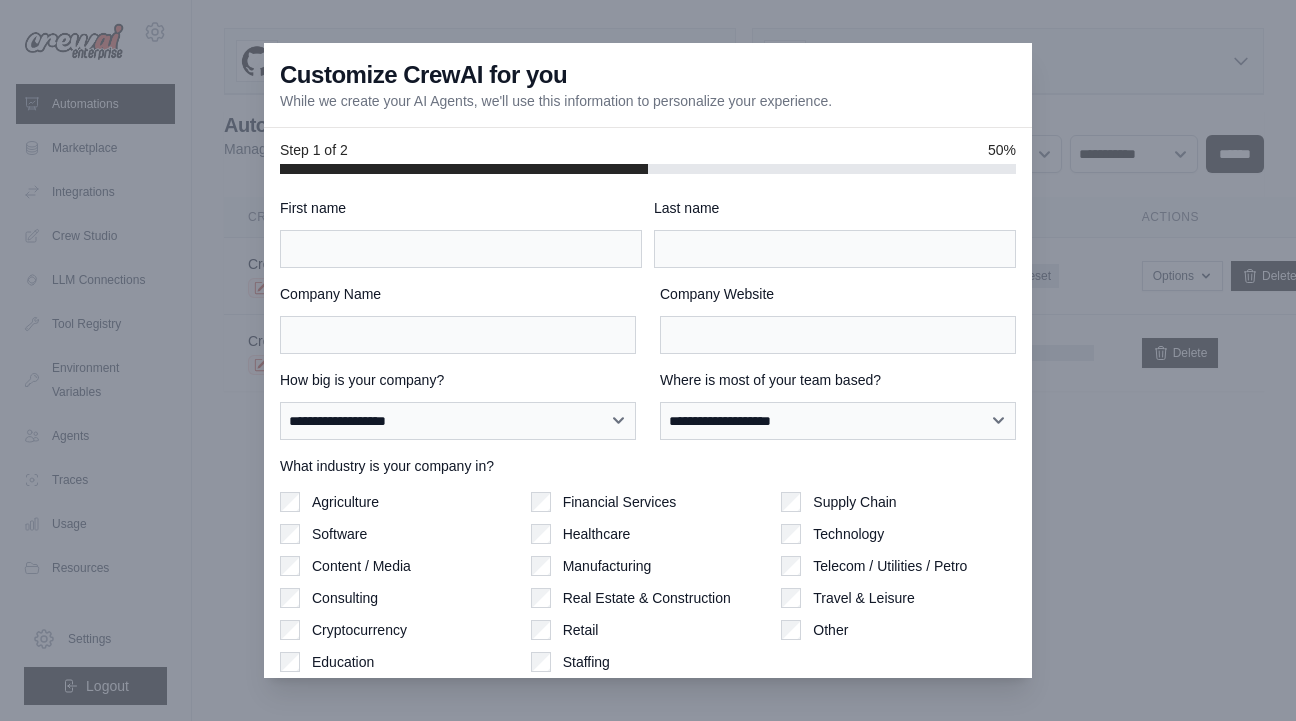 scroll, scrollTop: 0, scrollLeft: 0, axis: both 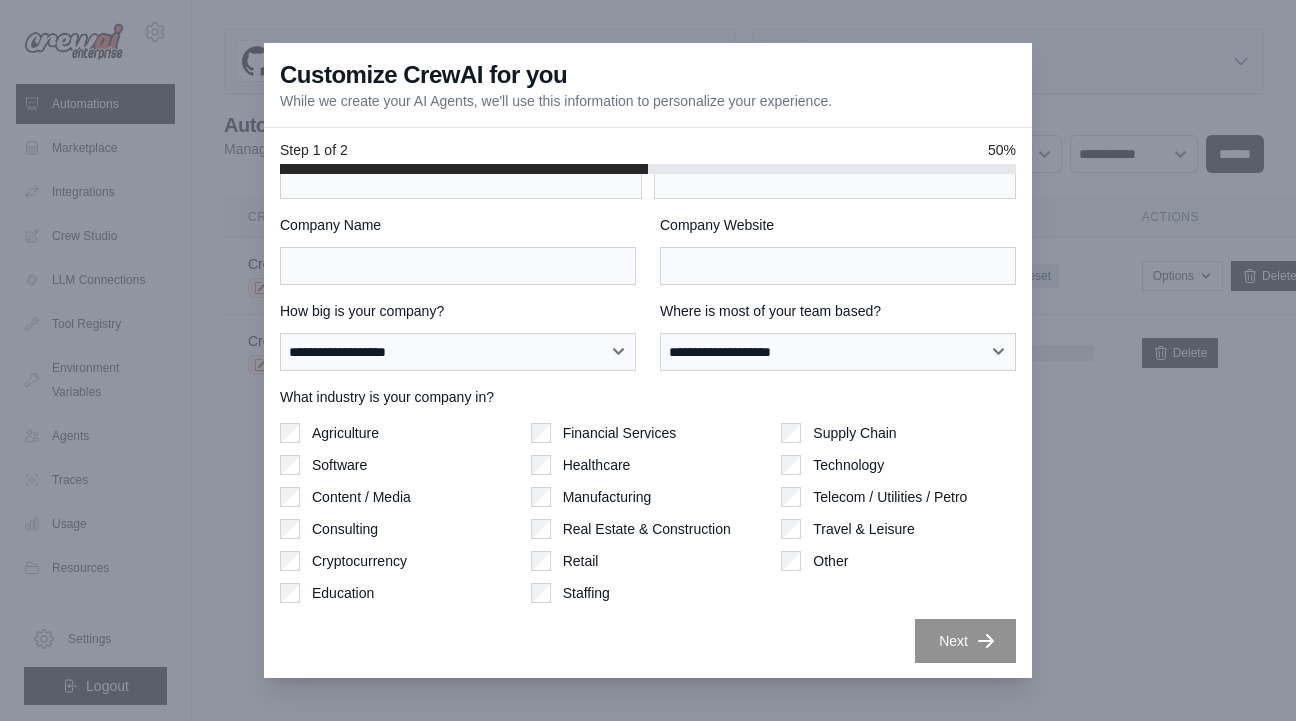 click on "**********" at bounding box center [648, 396] 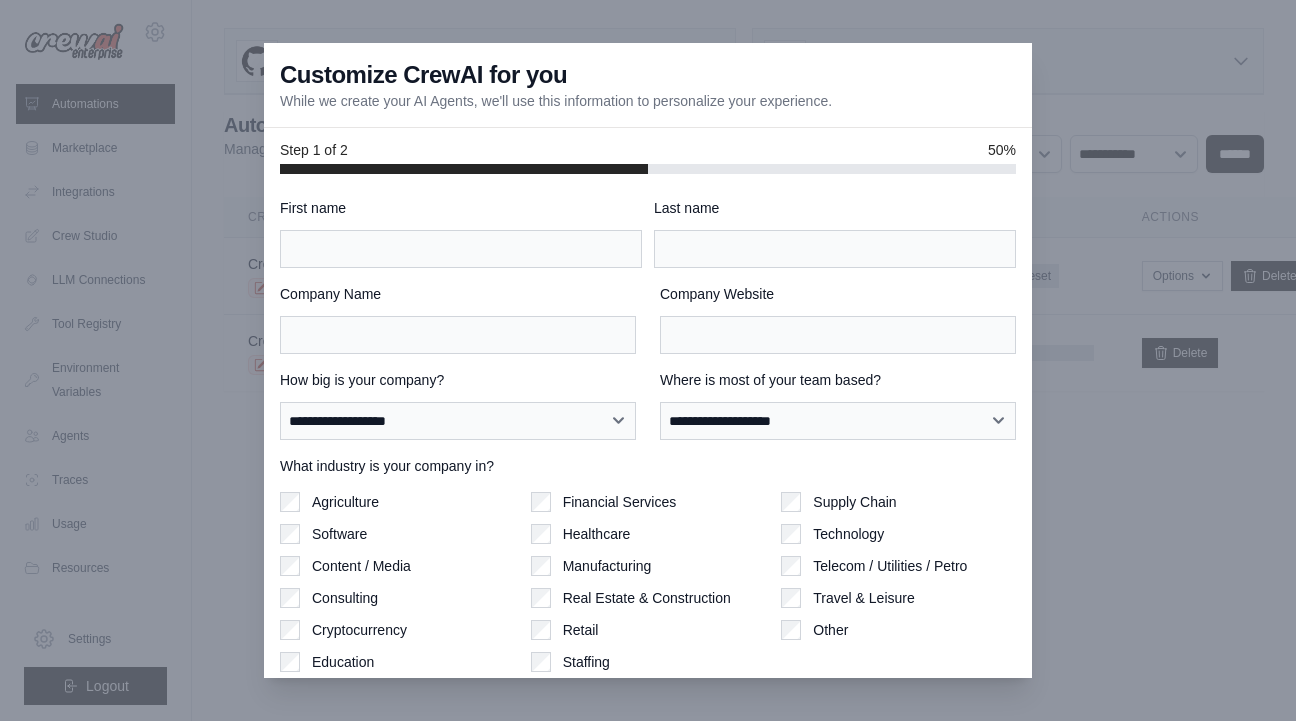 scroll, scrollTop: 69, scrollLeft: 0, axis: vertical 